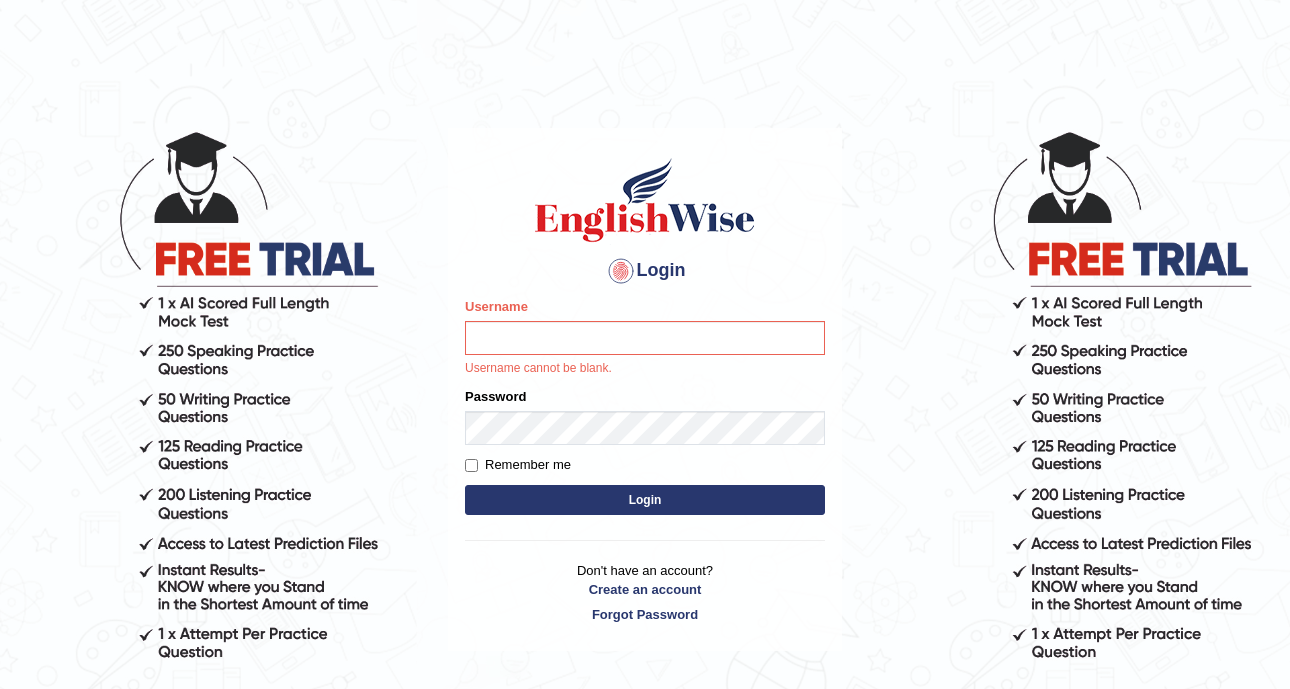 scroll, scrollTop: 0, scrollLeft: 0, axis: both 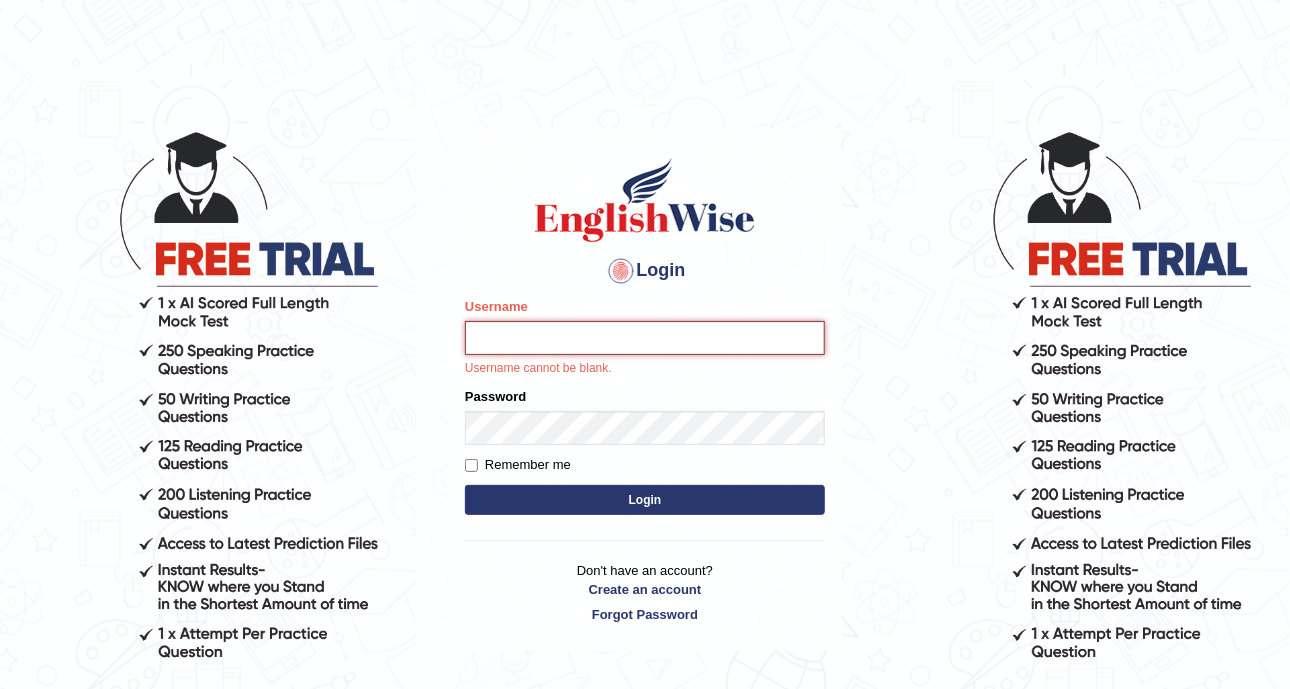 type on "DishaEw" 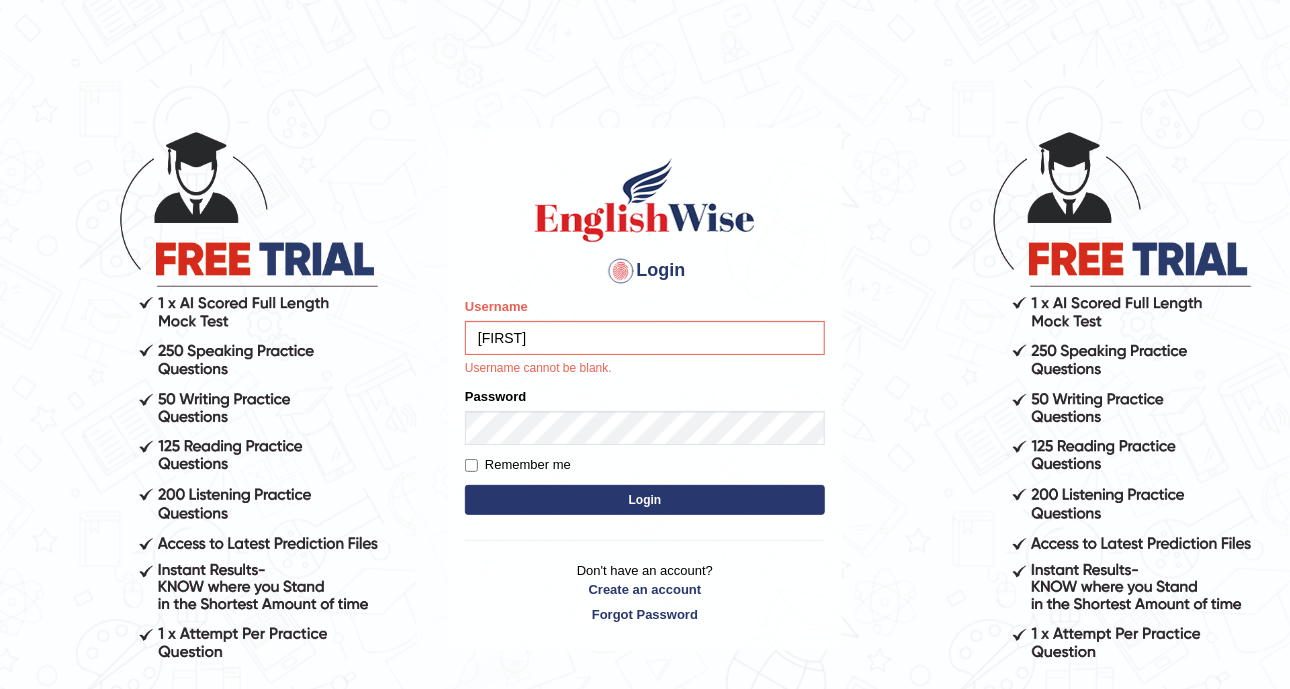 click on "Login" at bounding box center (645, 500) 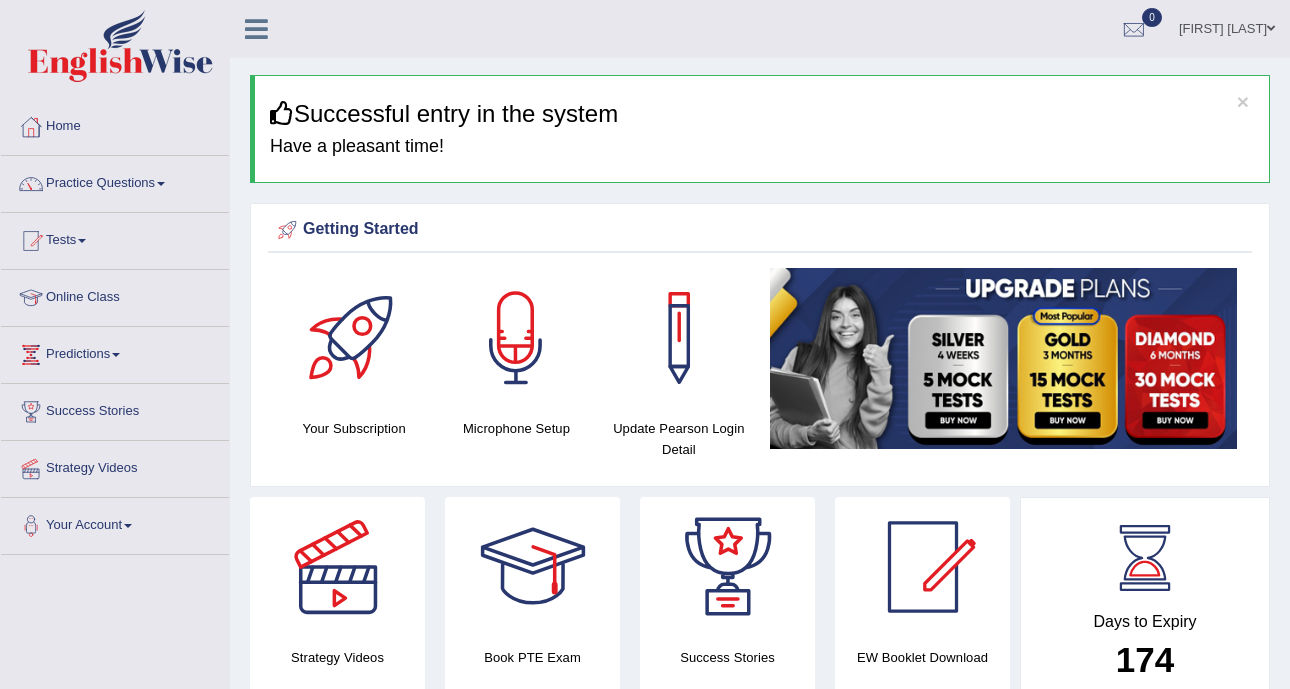 scroll, scrollTop: 0, scrollLeft: 0, axis: both 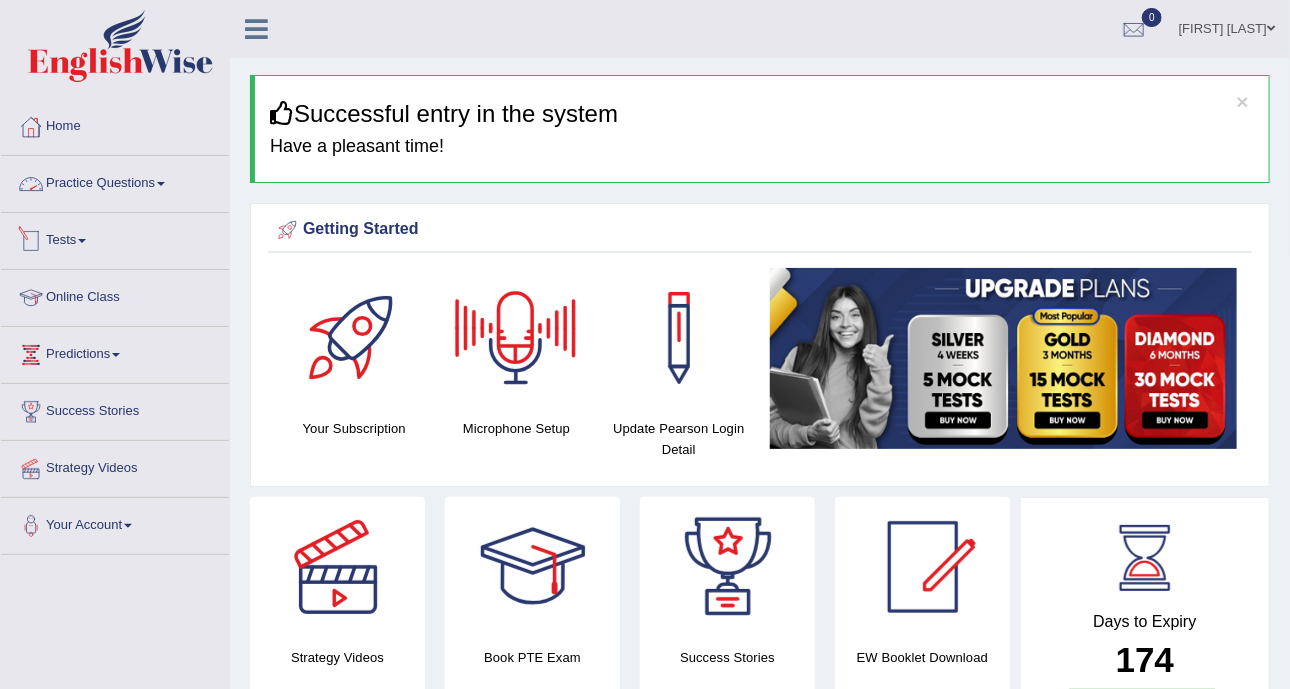 click on "Practice Questions   Speaking Practice Read Aloud
Repeat Sentence
Describe Image
Re-tell Lecture
Answer Short Question
Summarize Group Discussion
Respond To A Situation
Writing Practice  Summarize Written Text
Write Essay
Reading Practice  Reading & Writing: Fill In The Blanks
Choose Multiple Answers
Re-order Paragraphs
Fill In The Blanks
Choose Single Answer
Listening Practice  Summarize Spoken Text
Highlight Incorrect Words
Highlight Correct Summary
Select Missing Word
Choose Single Answer
Choose Multiple Answers
Fill In The Blanks
Write From Dictation
Pronunciation" at bounding box center [115, 184] 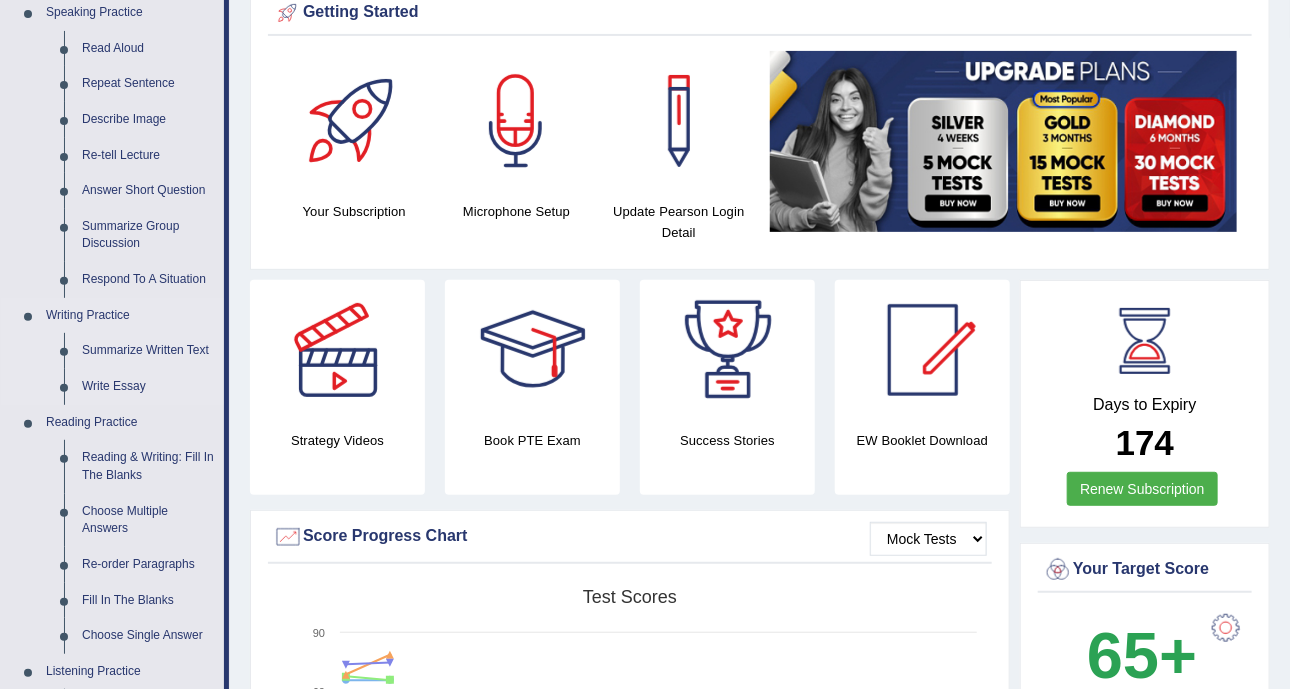 scroll, scrollTop: 250, scrollLeft: 0, axis: vertical 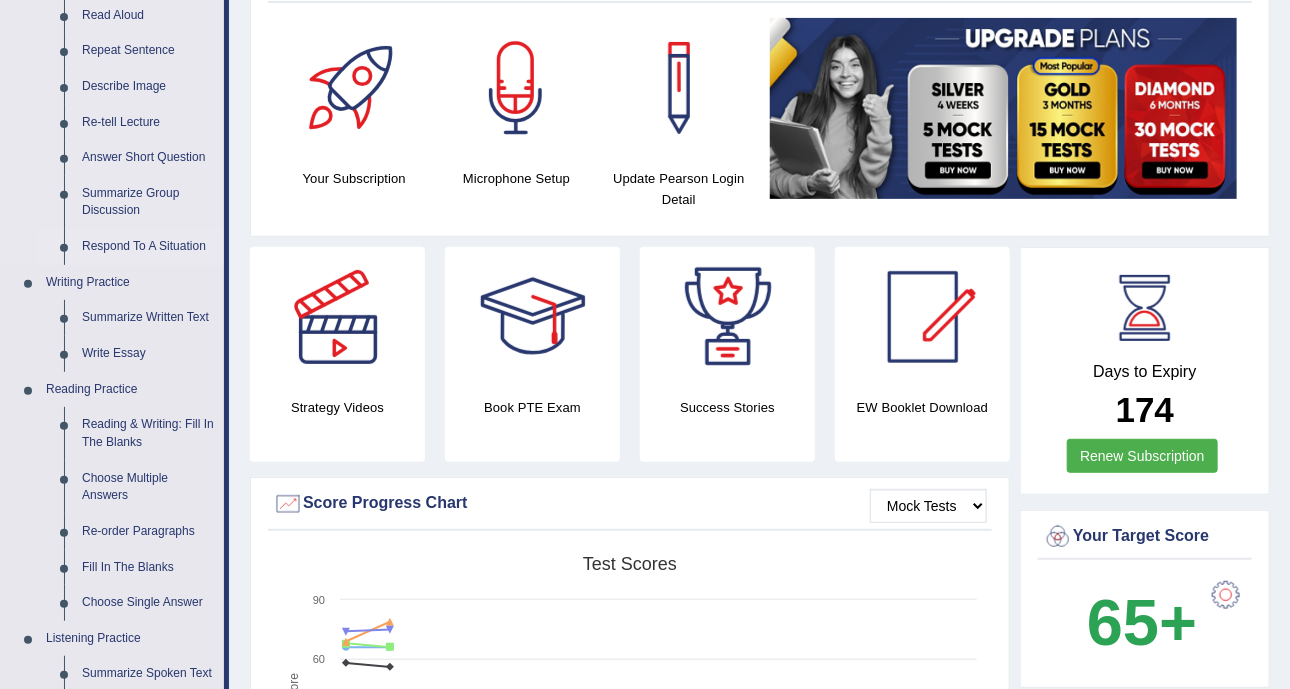 click on "Respond To A Situation" at bounding box center (148, 247) 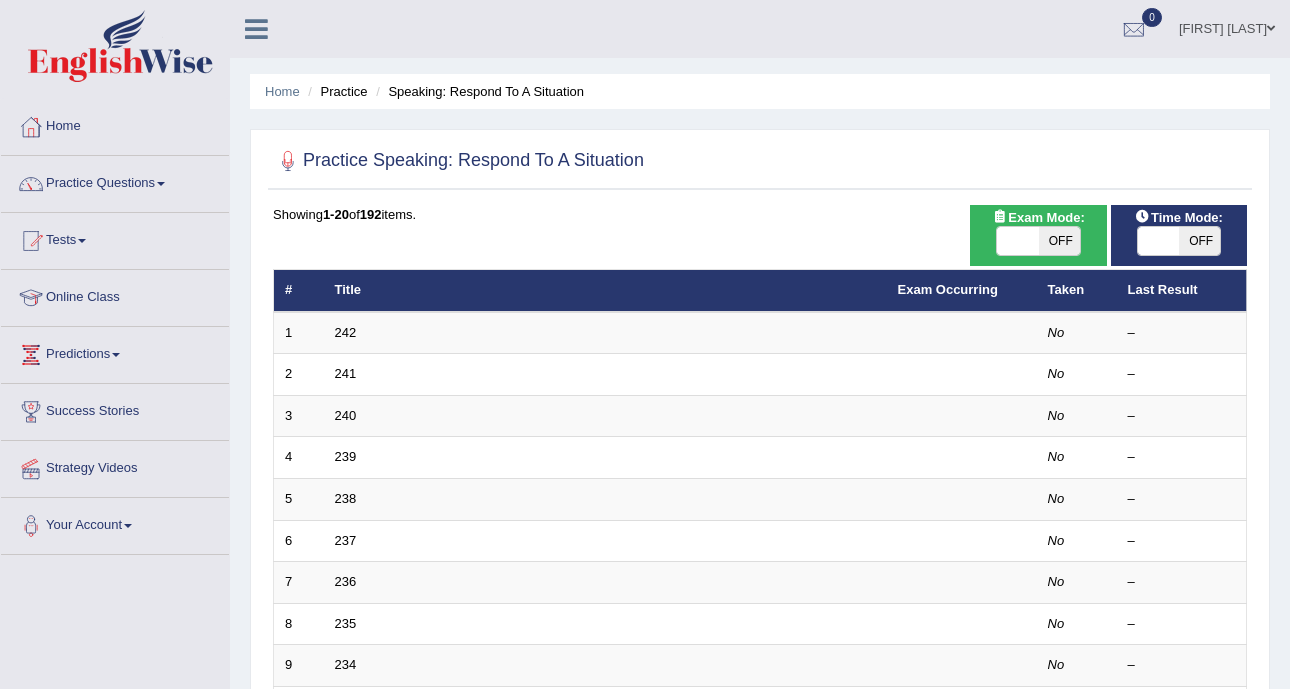 scroll, scrollTop: 0, scrollLeft: 0, axis: both 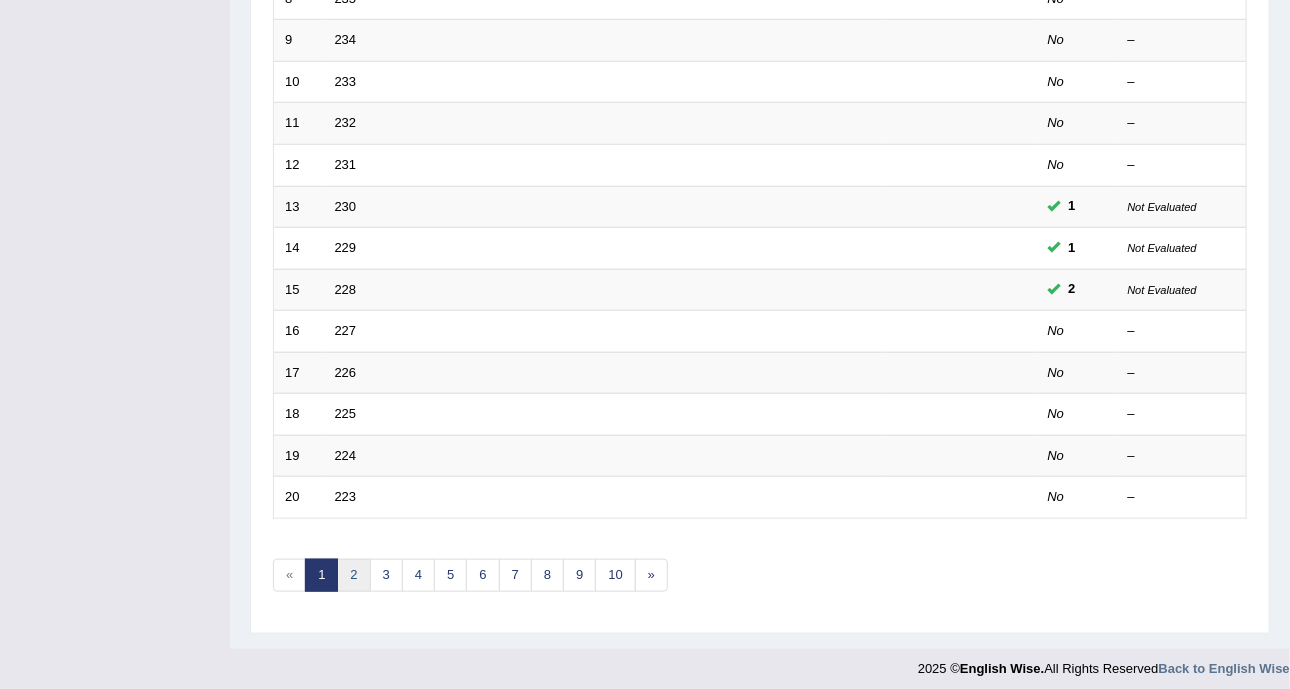 click on "2" at bounding box center (353, 575) 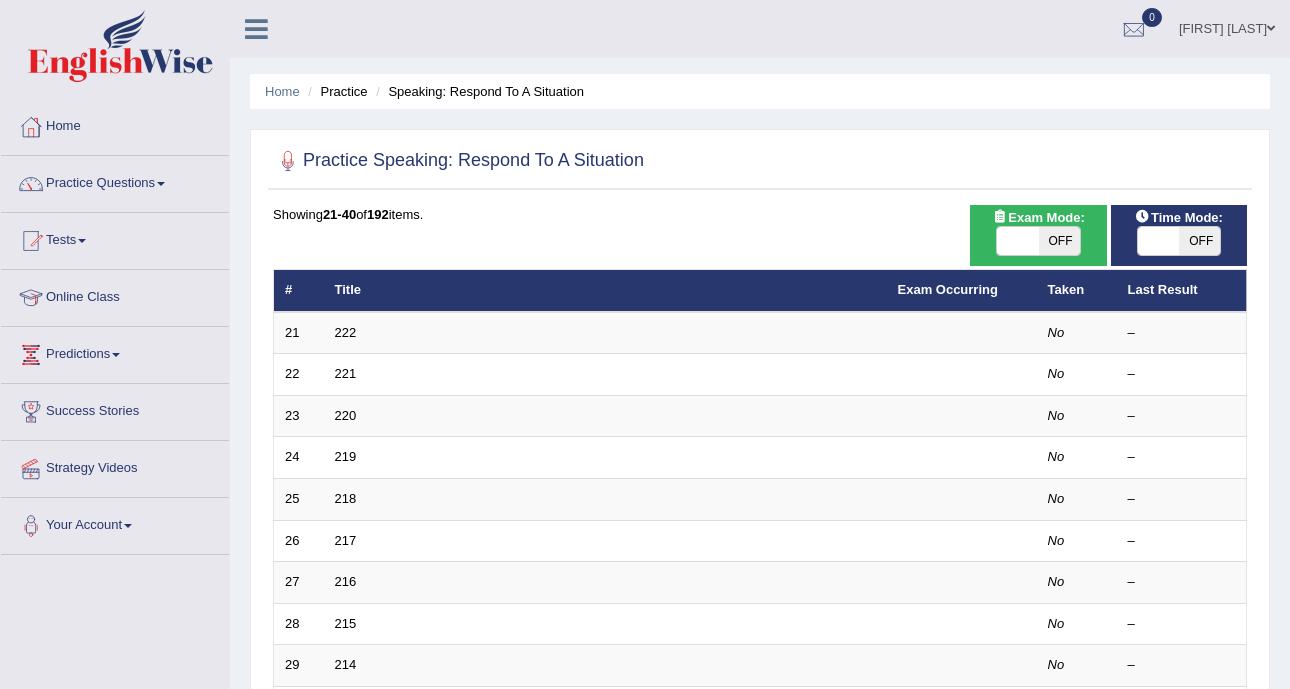 scroll, scrollTop: 625, scrollLeft: 0, axis: vertical 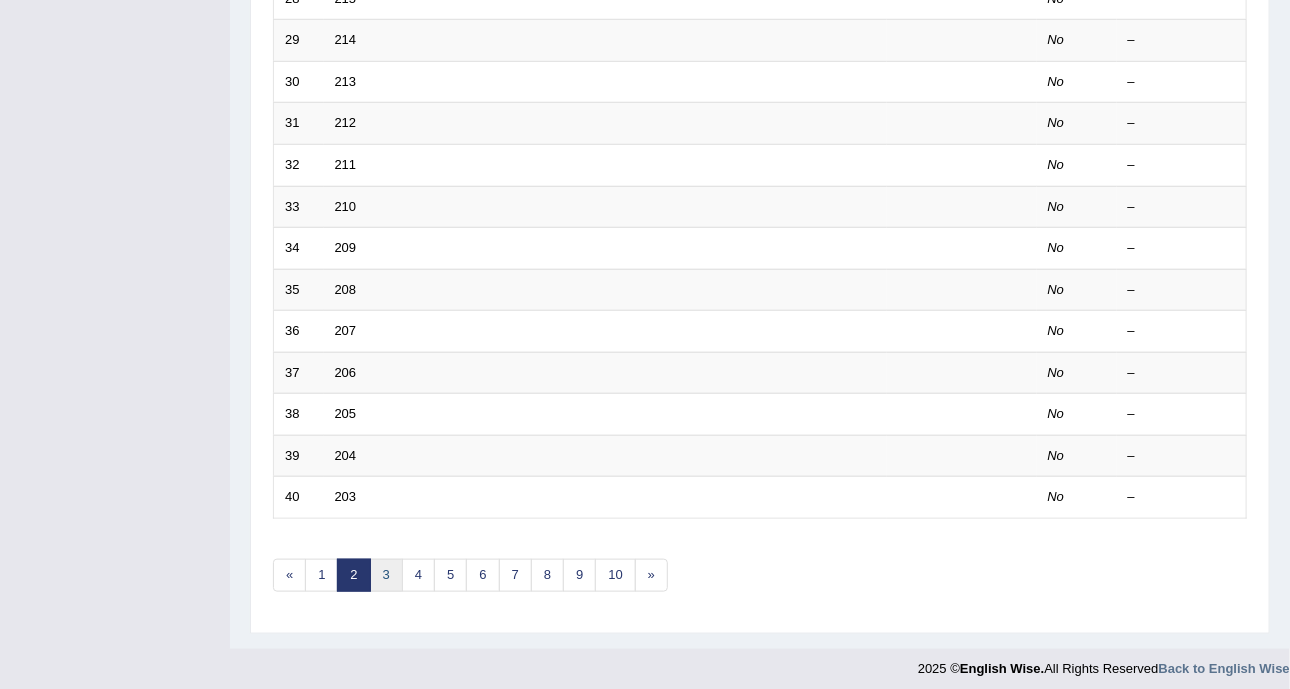 click on "3" at bounding box center (386, 575) 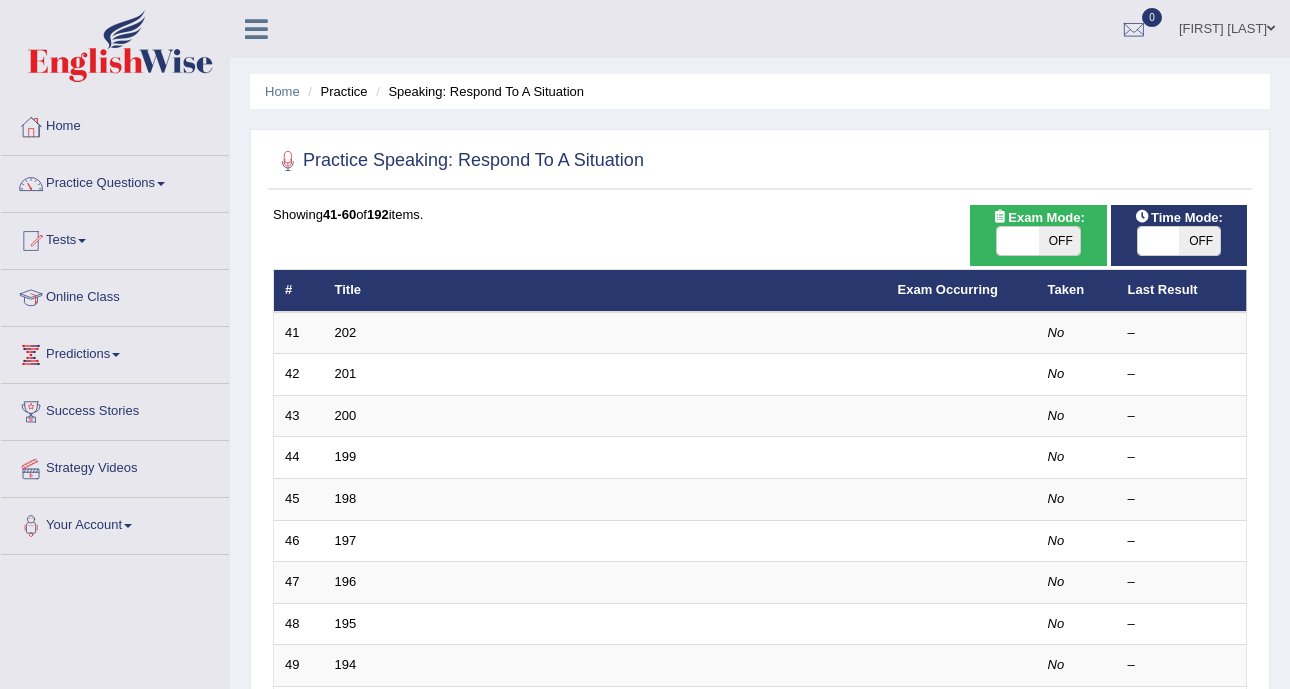 scroll, scrollTop: 375, scrollLeft: 0, axis: vertical 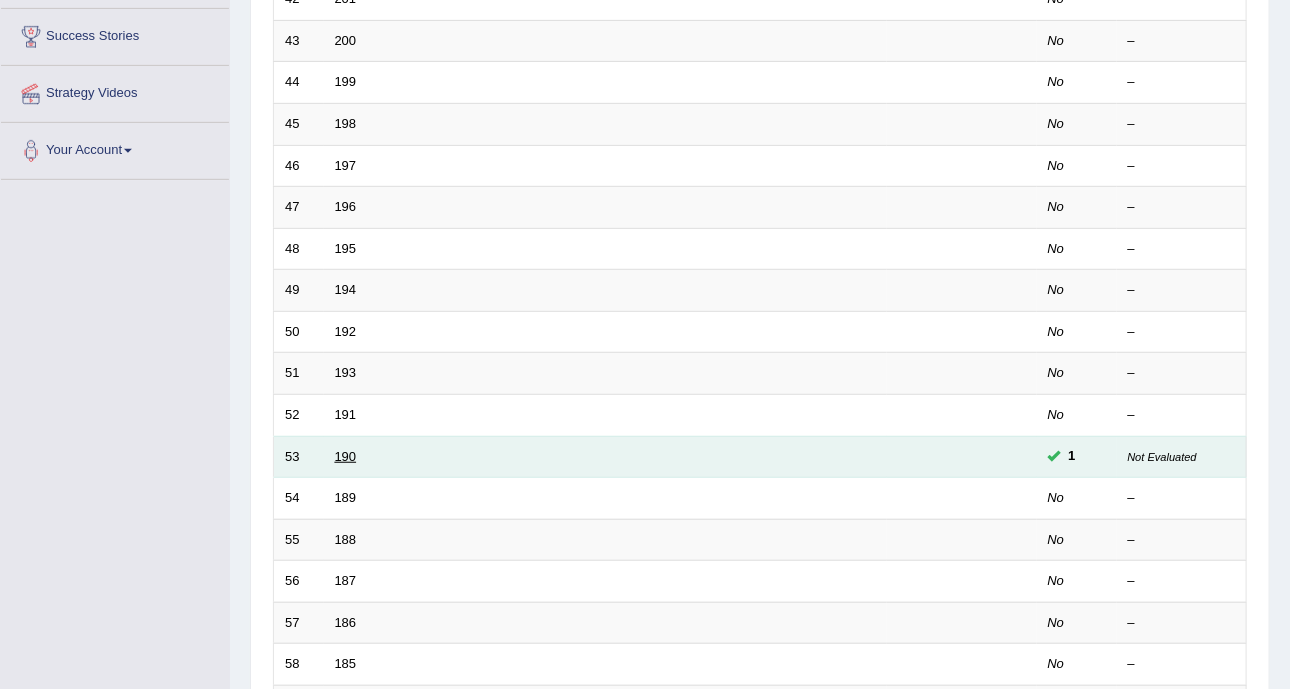 click on "190" at bounding box center (346, 456) 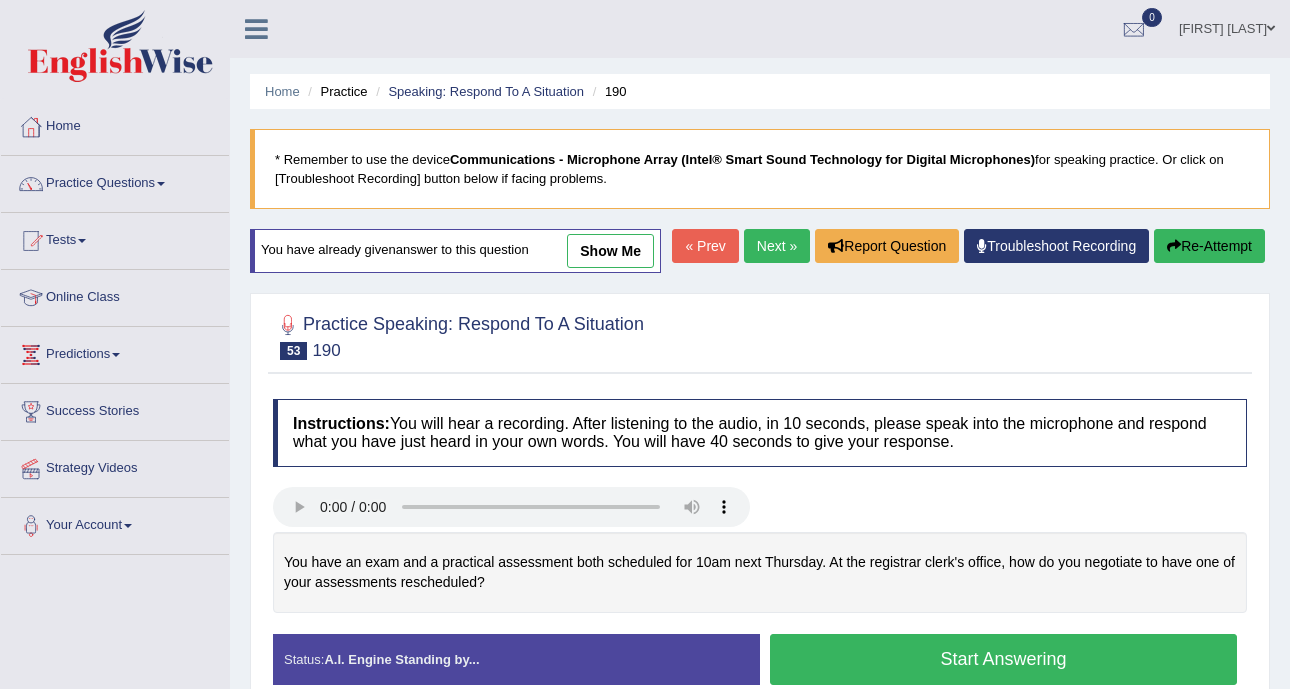 scroll, scrollTop: 0, scrollLeft: 0, axis: both 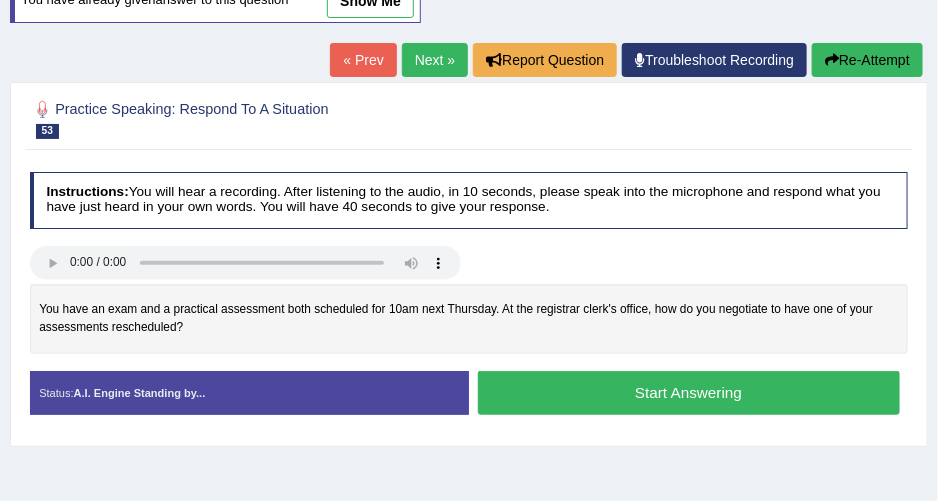 type 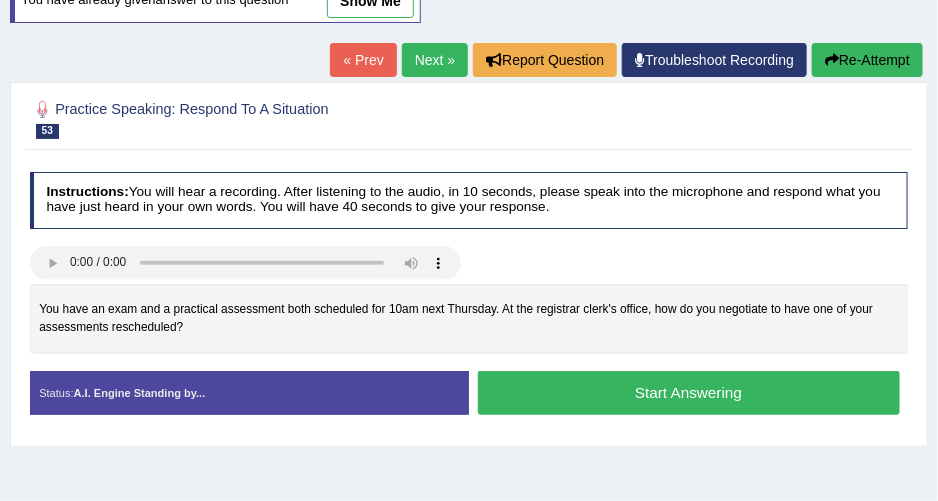 click on "show me" at bounding box center [370, 1] 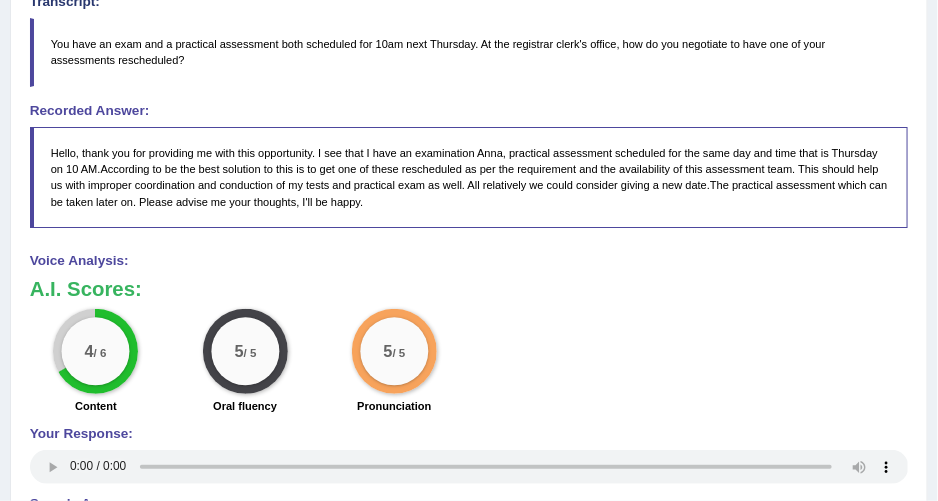 scroll, scrollTop: 607, scrollLeft: 0, axis: vertical 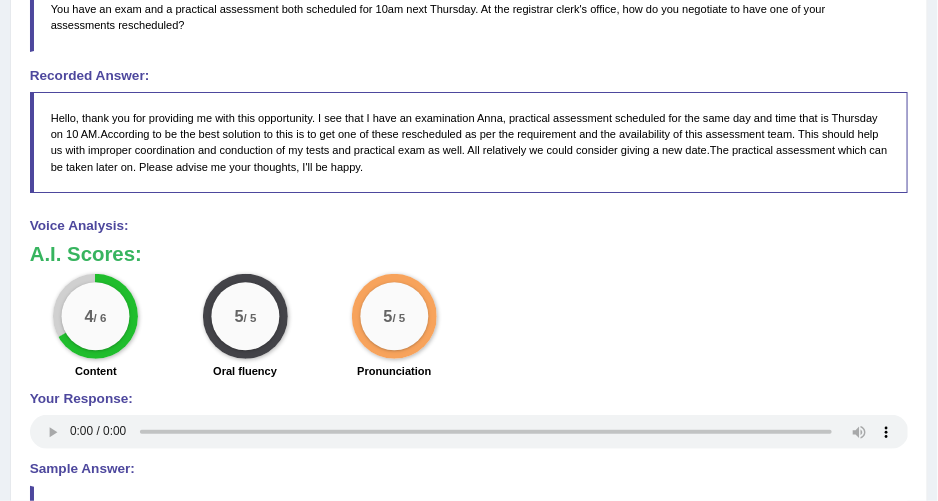 type 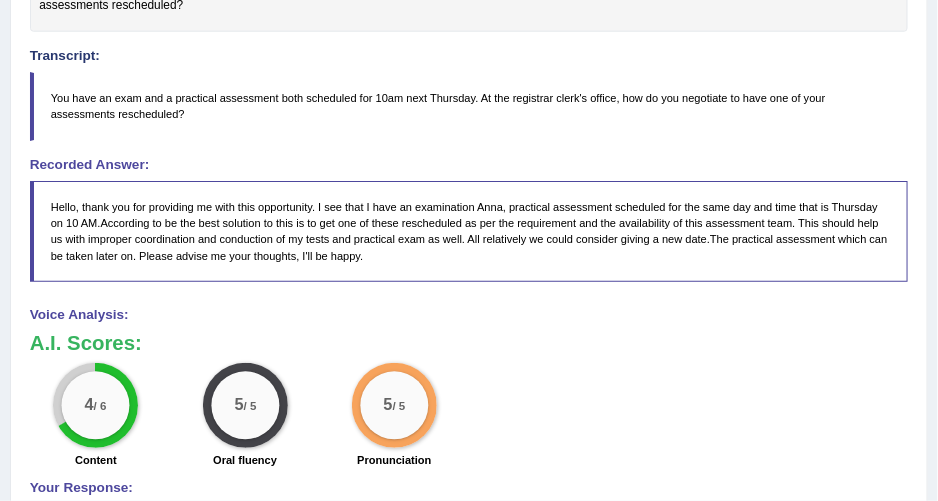 scroll, scrollTop: 607, scrollLeft: 0, axis: vertical 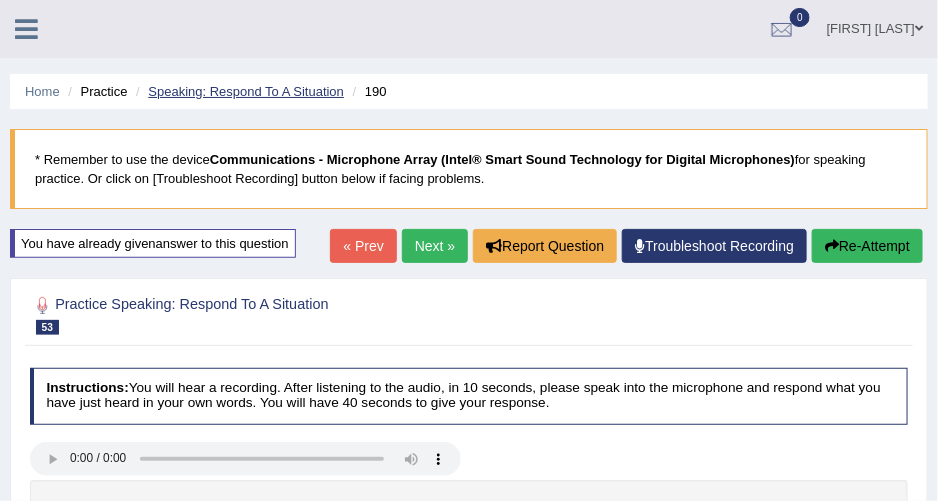 click on "Speaking: Respond To A Situation" at bounding box center [246, 91] 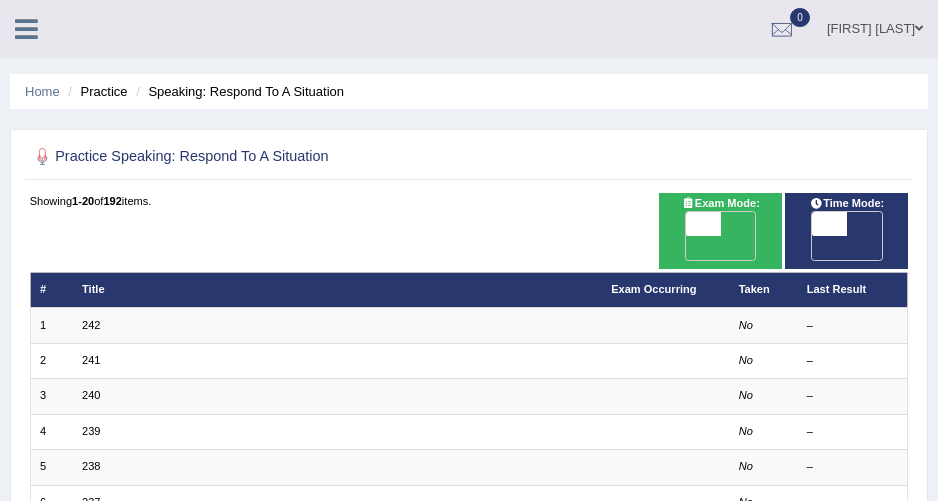 scroll, scrollTop: 652, scrollLeft: 0, axis: vertical 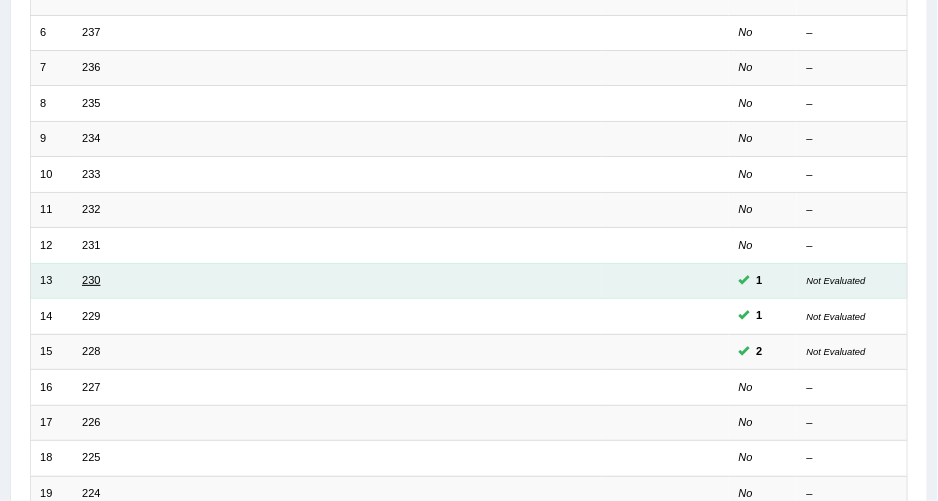 click on "230" at bounding box center [91, 280] 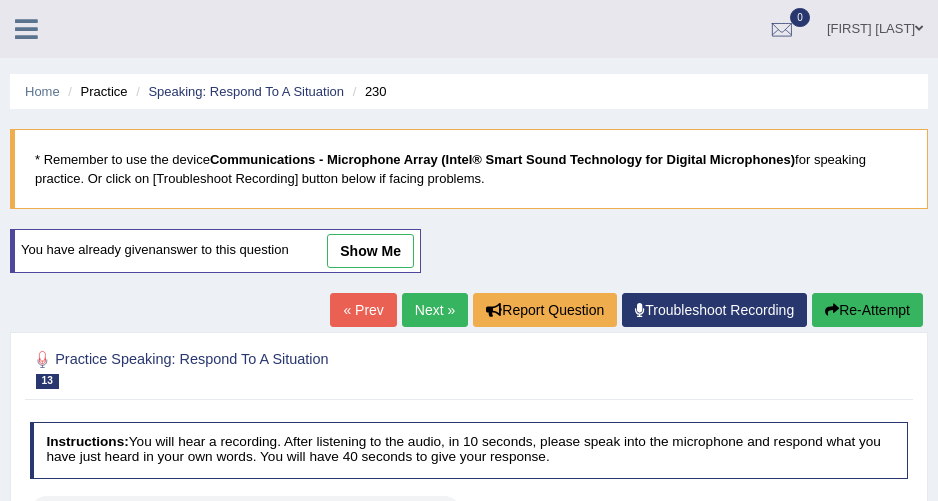 scroll, scrollTop: 0, scrollLeft: 0, axis: both 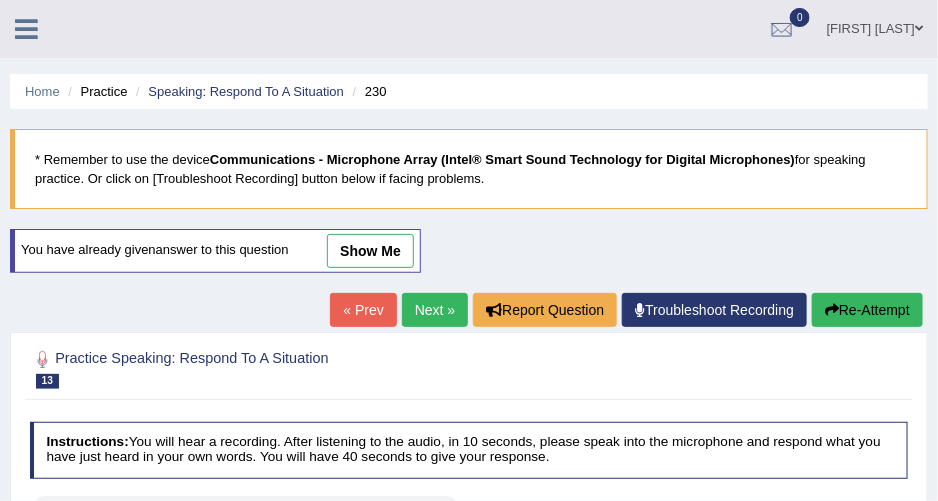 click on "show me" at bounding box center [370, 251] 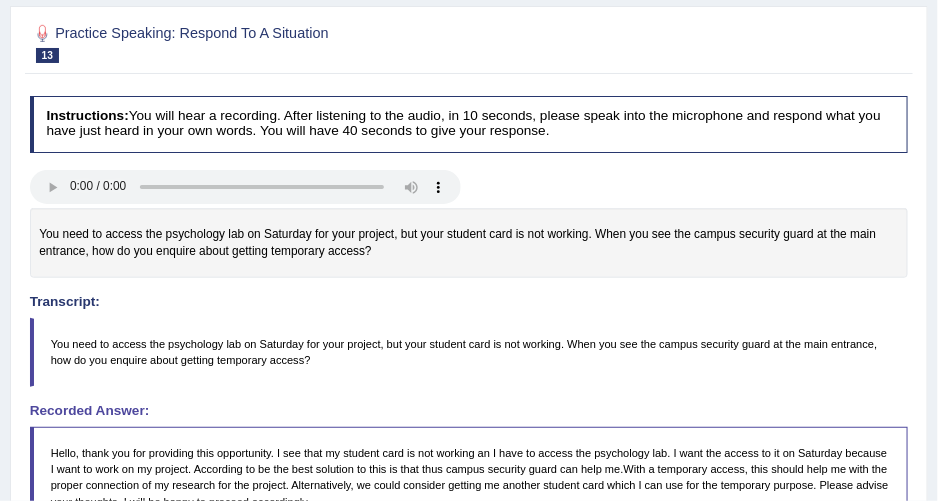 scroll, scrollTop: 181, scrollLeft: 0, axis: vertical 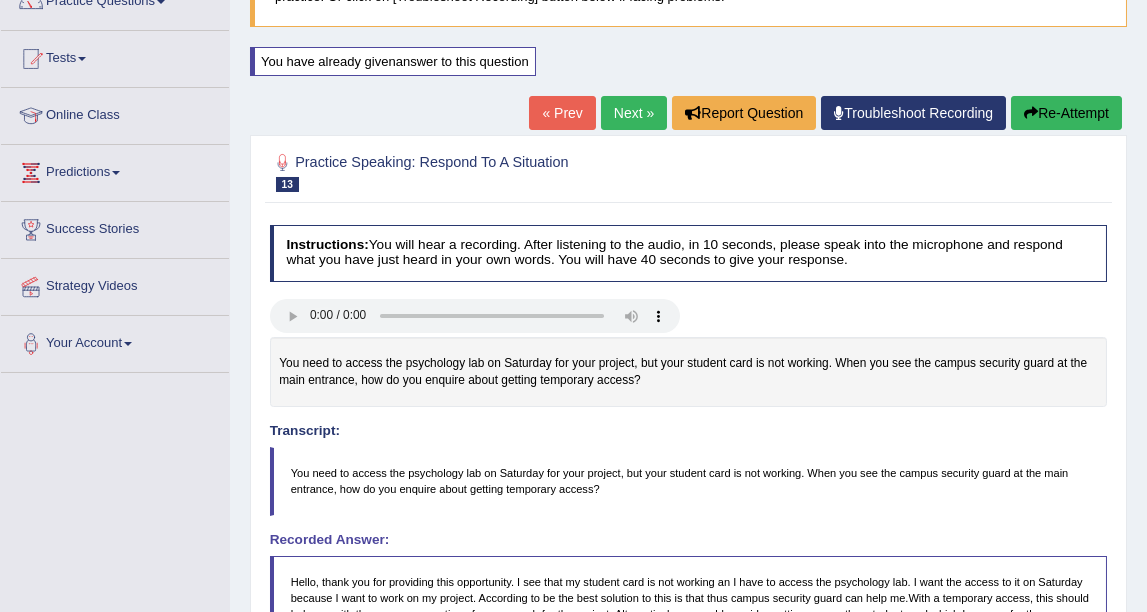 click on "Instructions:  You will hear a recording. After listening to the audio, in 10 seconds, please speak into the microphone and respond what you have just heard in your own words. You will have 40 seconds to give your response.
You need to access the psychology lab on Saturday for your project, but your student card is not working. When you see the campus security guard at the main entrance, how do you enquire about getting temporary access? Transcript: You need to access the psychology lab on Saturday for your project, but your student card is not working. When you see the campus security guard at the main entrance, how do you enquire about getting temporary access? Recorded Answer: Created with Highcharts 7.1.2 Too low Too high Time Pitch meter: 0 10 20 30 40 Created with Highcharts 7.1.2 Great Too slow Too fast Time Speech pace meter: 0 10 20 30 40 Spoken Keywords: Voice Analysis: A.I. Scores:
6  / 6              Content
5  / 5 5" at bounding box center (688, 650) 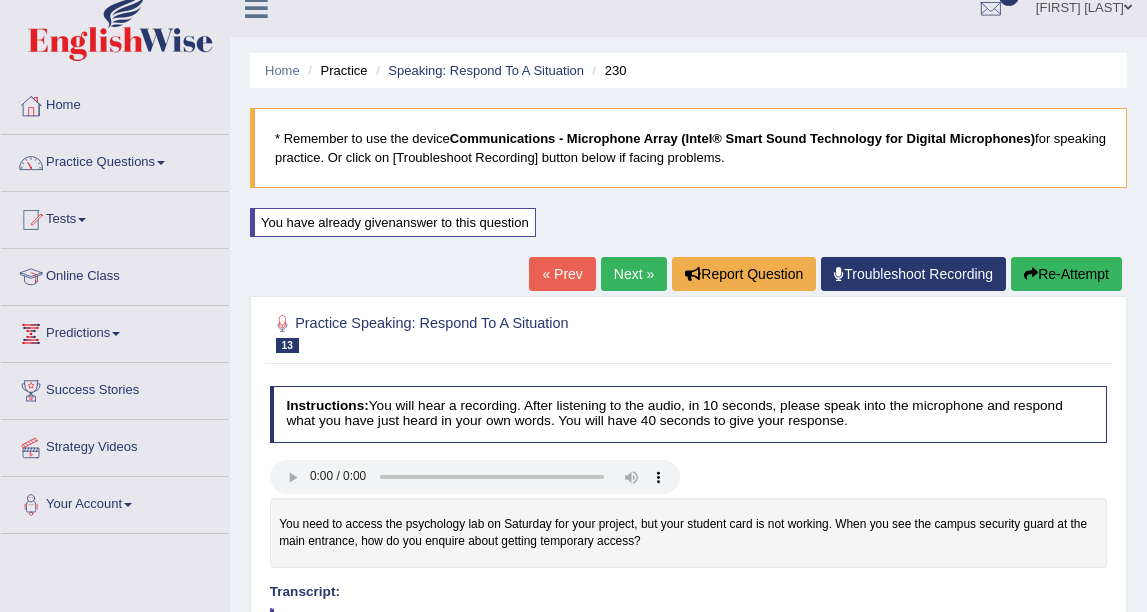 scroll, scrollTop: 0, scrollLeft: 0, axis: both 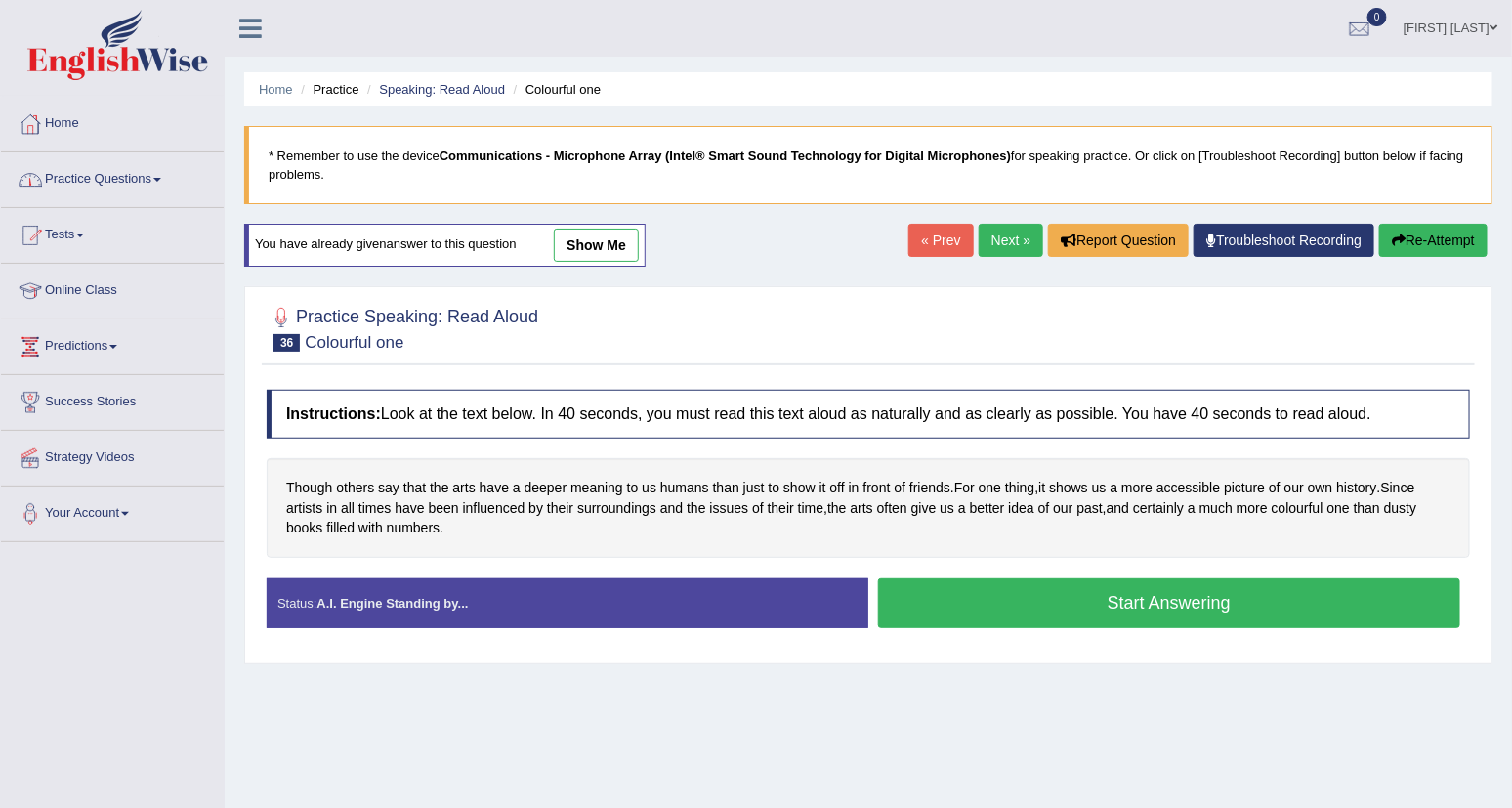 click on "Practice Questions" at bounding box center (112, 177) 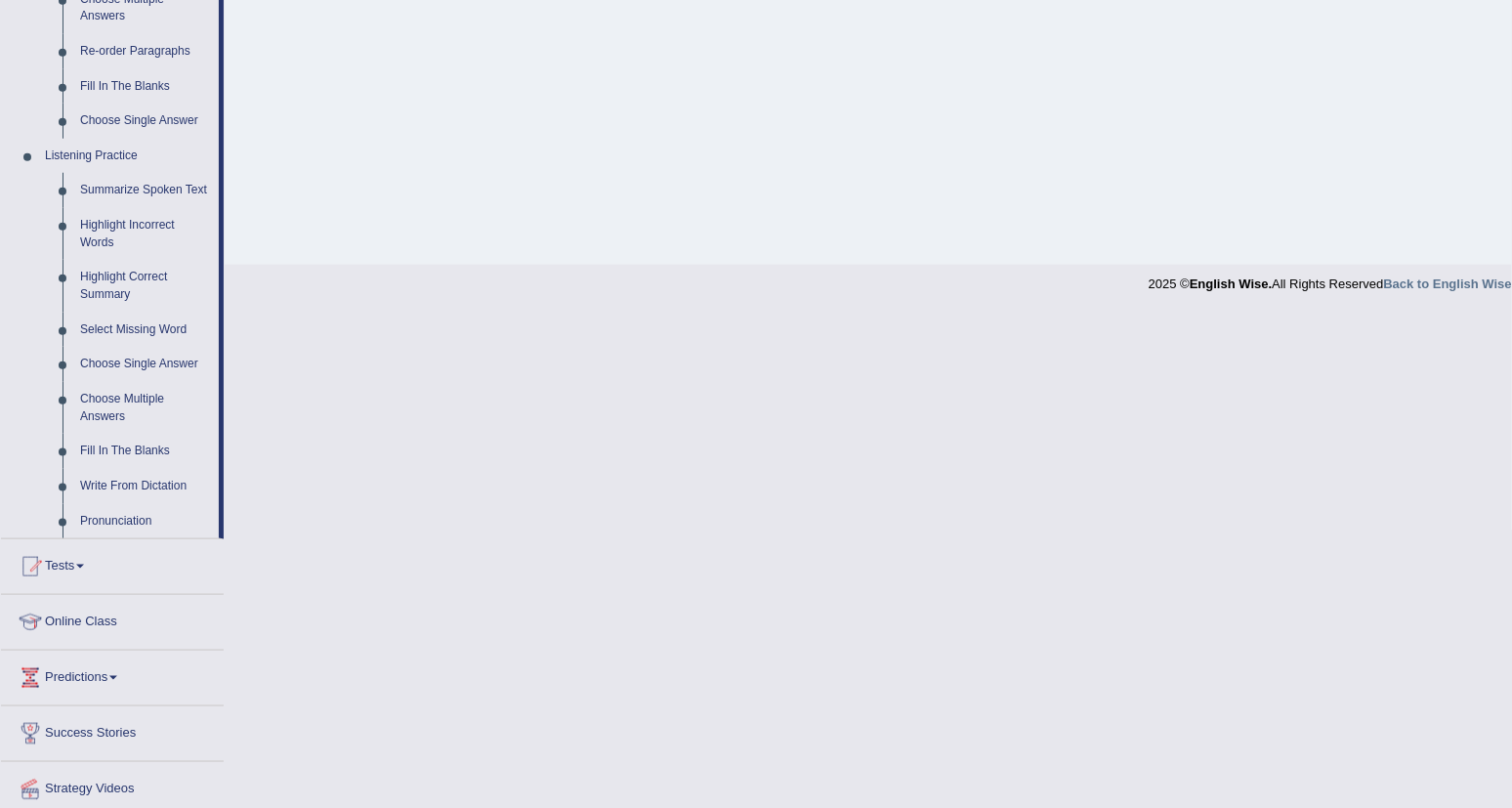 scroll, scrollTop: 733, scrollLeft: 0, axis: vertical 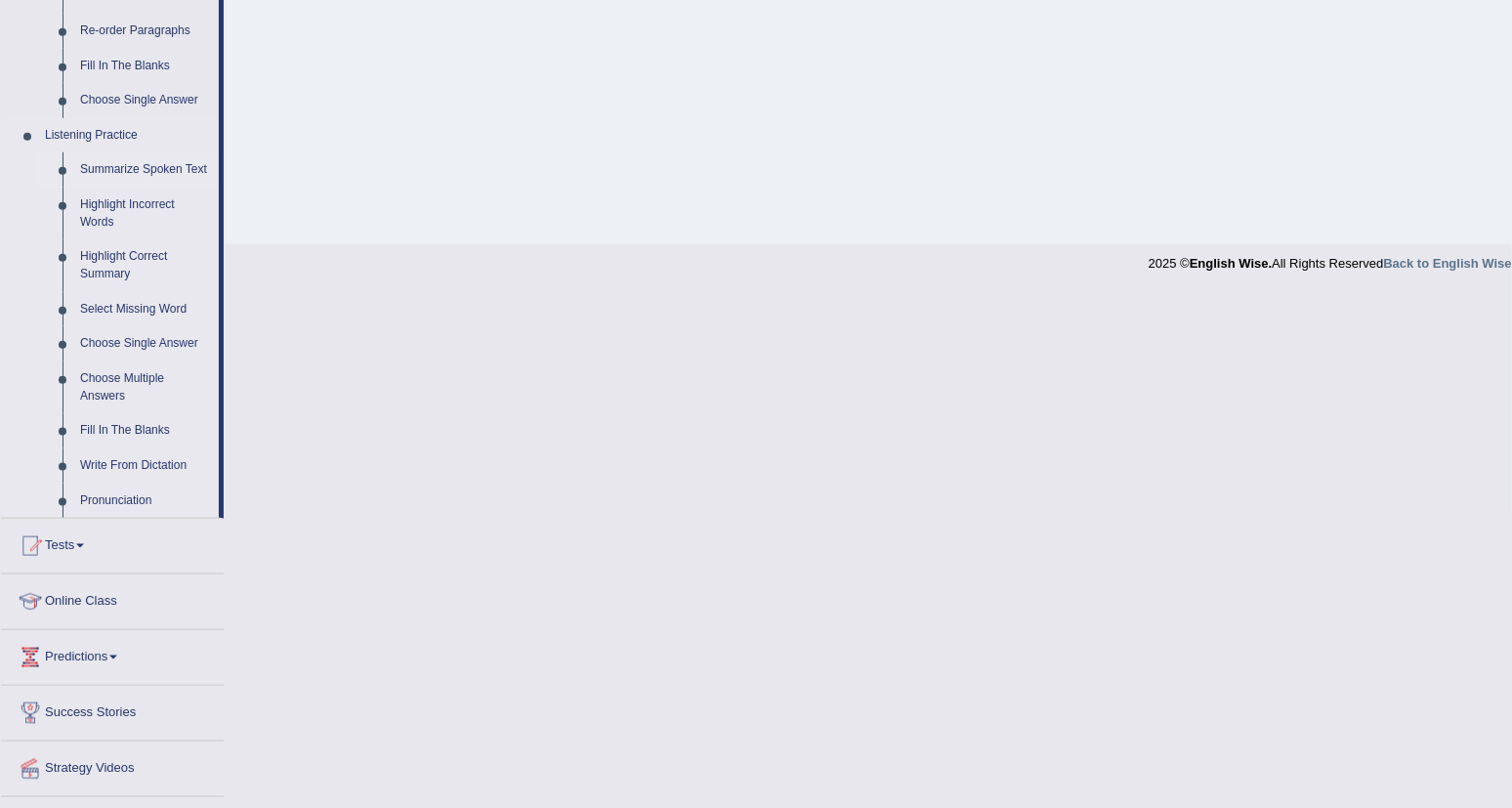 click on "Summarize Spoken Text" at bounding box center (145, 170) 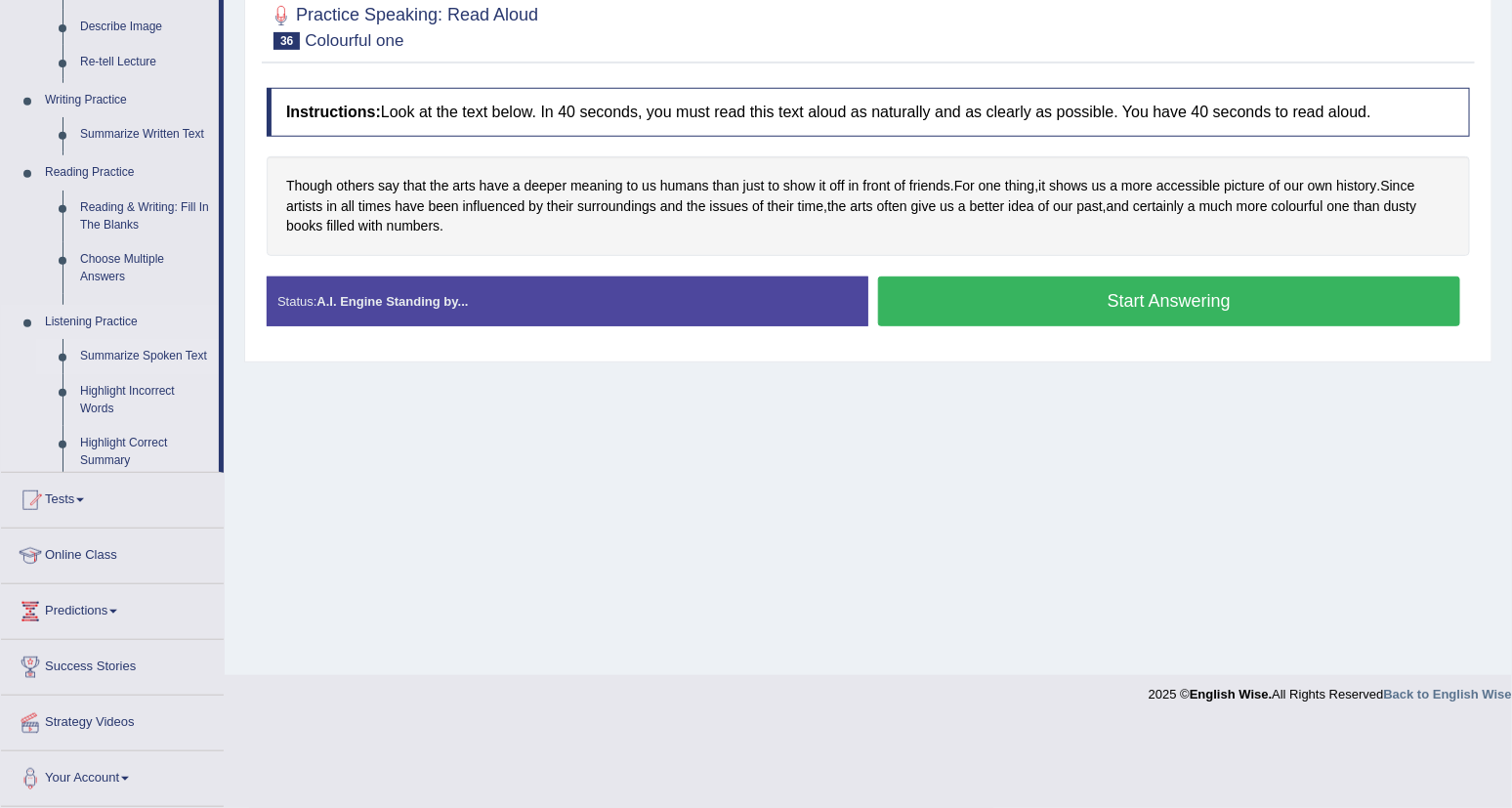 scroll, scrollTop: 217, scrollLeft: 0, axis: vertical 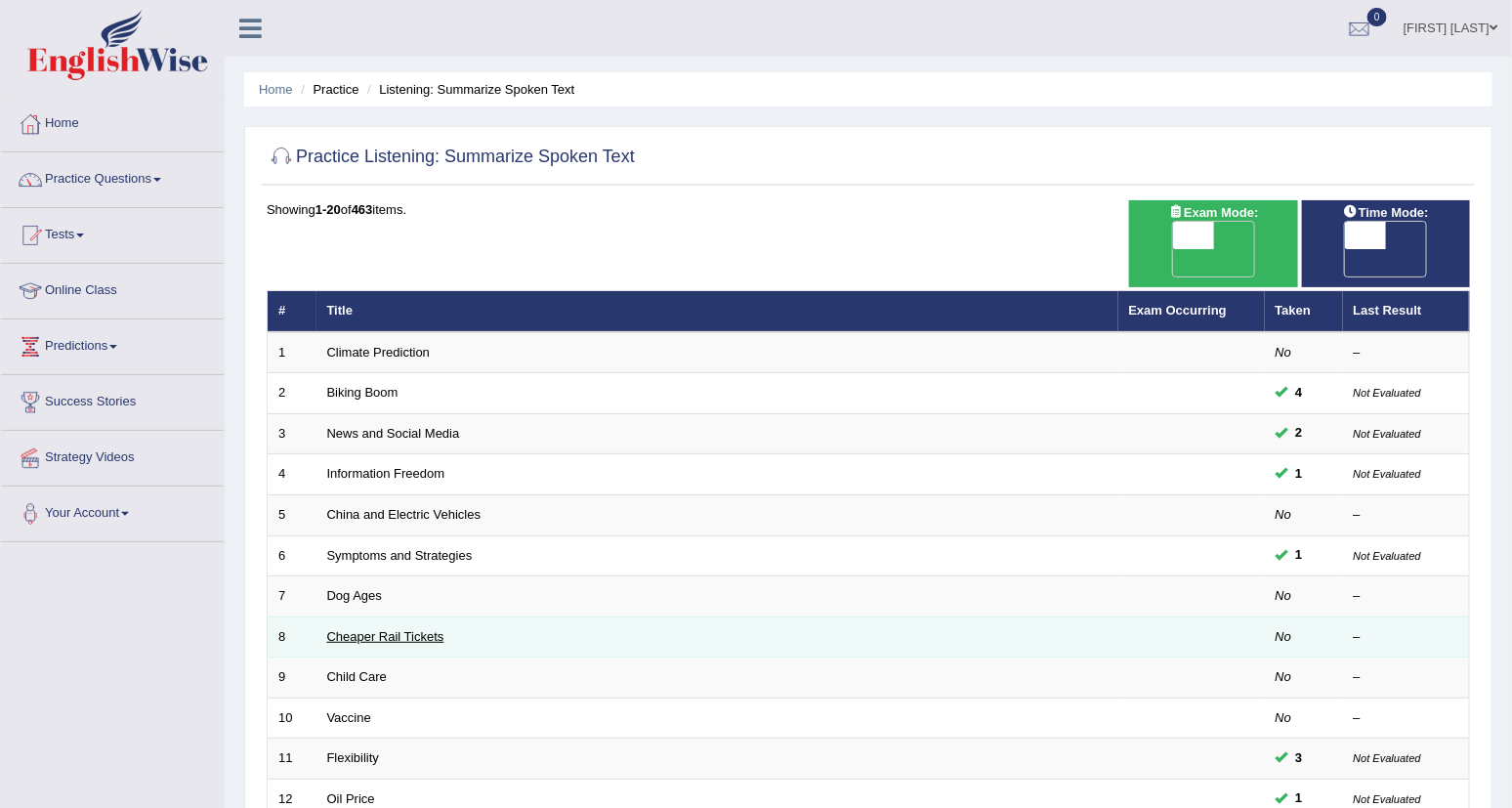 click on "Cheaper Rail Tickets" at bounding box center (386, 636) 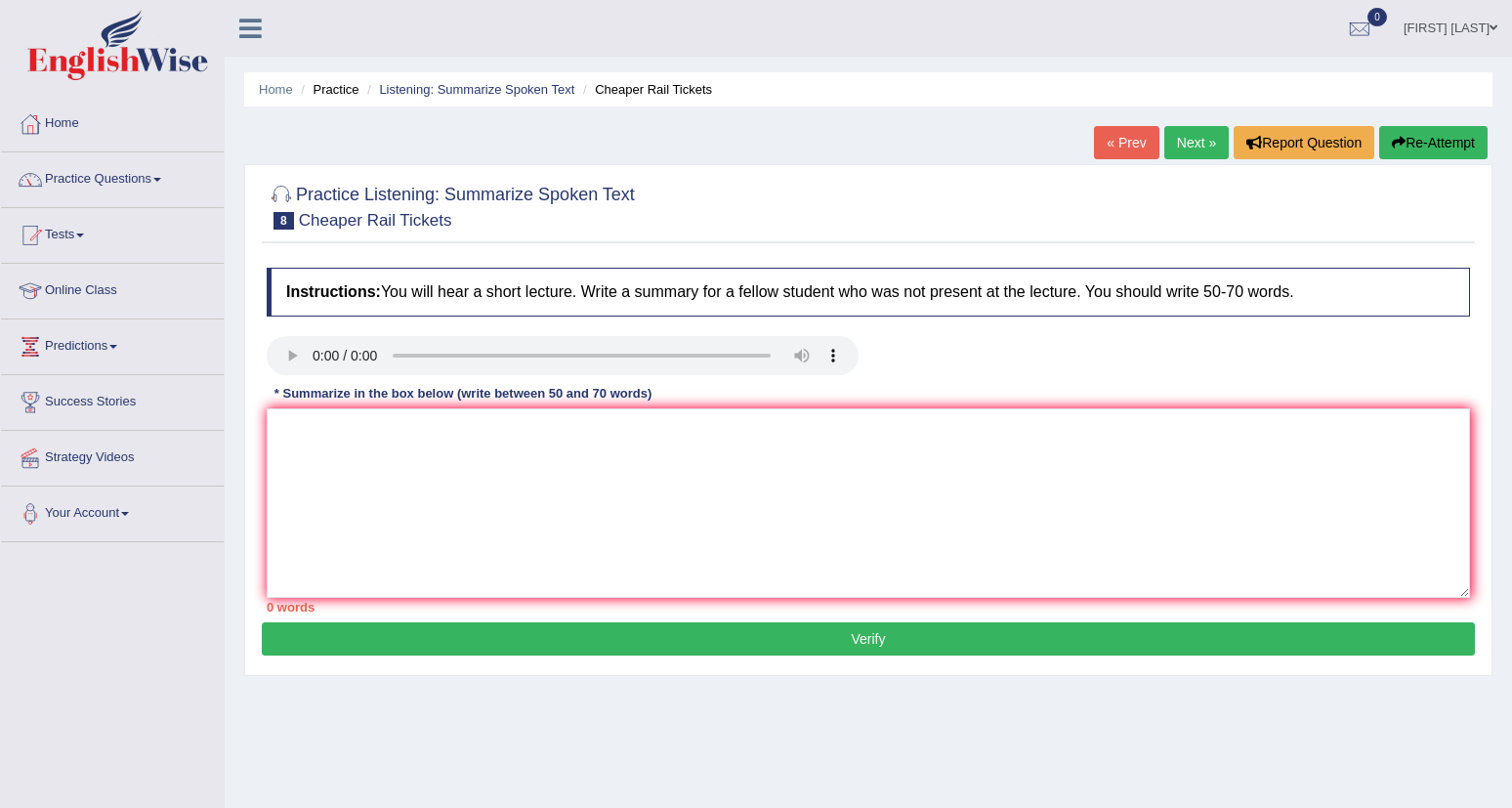 scroll, scrollTop: 0, scrollLeft: 0, axis: both 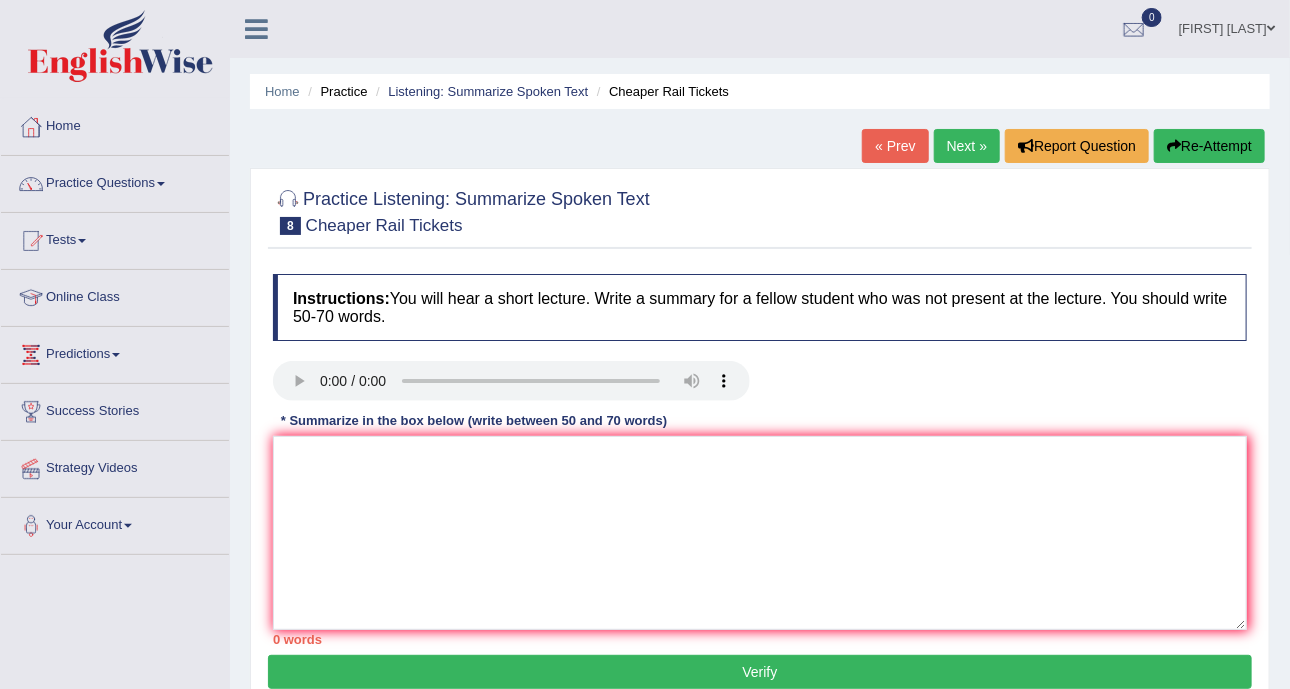 drag, startPoint x: 774, startPoint y: 338, endPoint x: 725, endPoint y: 348, distance: 50.01 